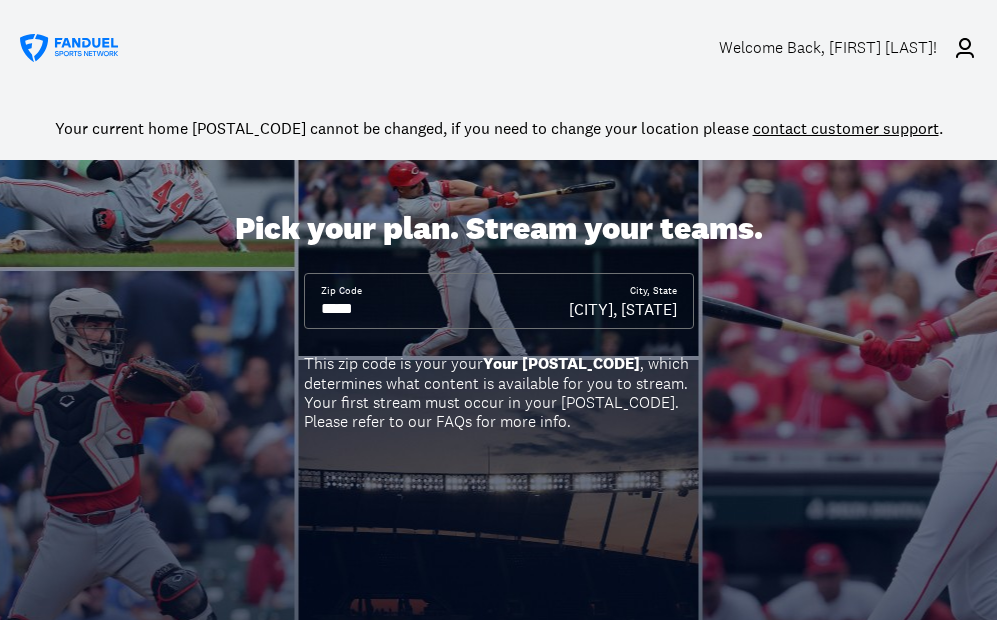 scroll, scrollTop: 0, scrollLeft: 0, axis: both 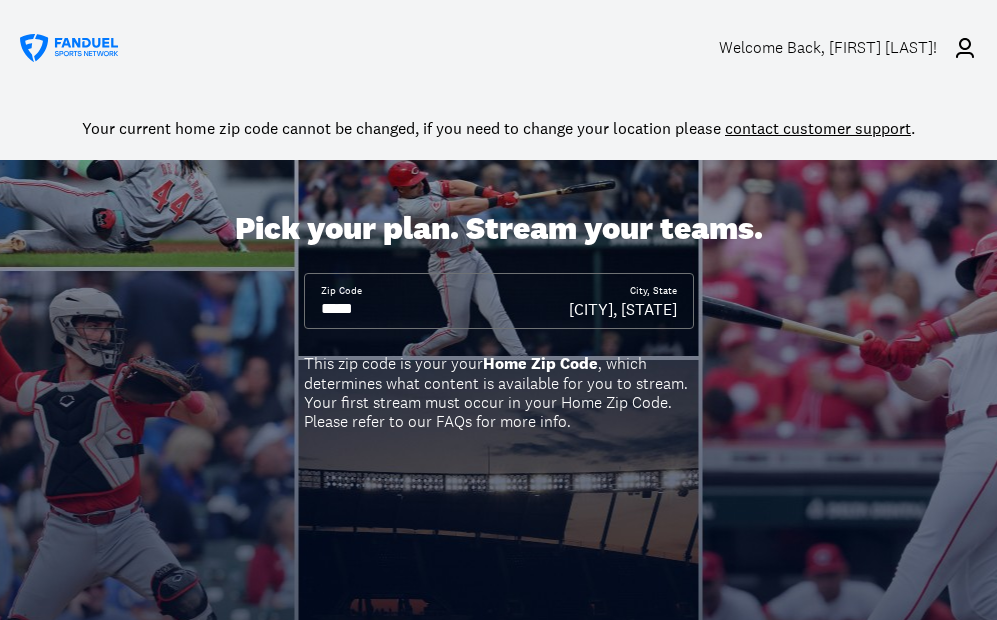 click on "This zip code is your your  Home Zip Code , which determines what content is available for you to stream. Your first stream must occur in your Home Zip Code. Please refer to our FAQs for more info." at bounding box center [499, 392] 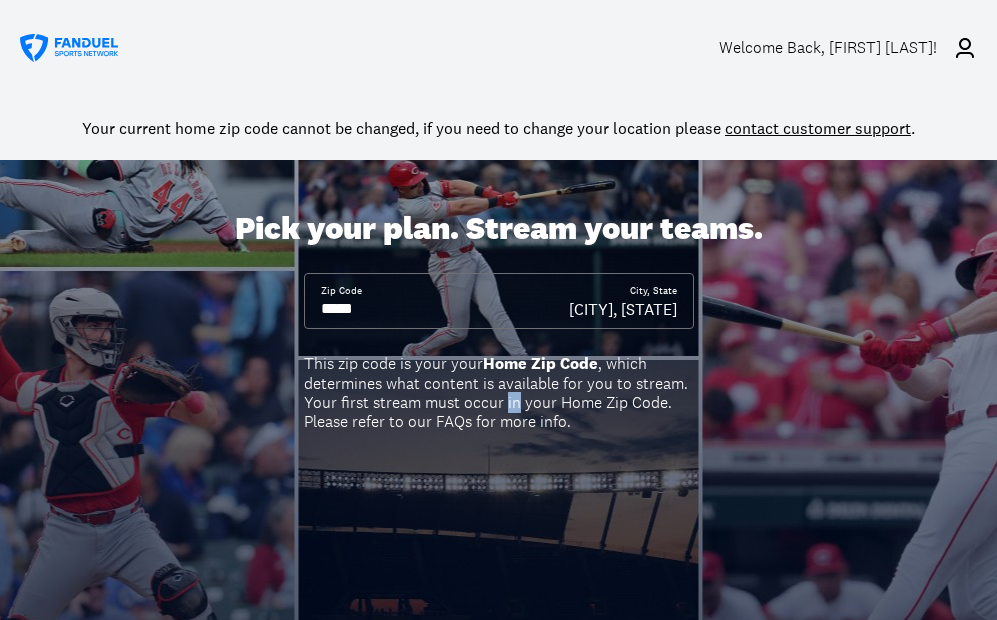 click on "This zip code is your your  Home Zip Code , which determines what content is available for you to stream. Your first stream must occur in your Home Zip Code. Please refer to our FAQs for more info." at bounding box center (499, 392) 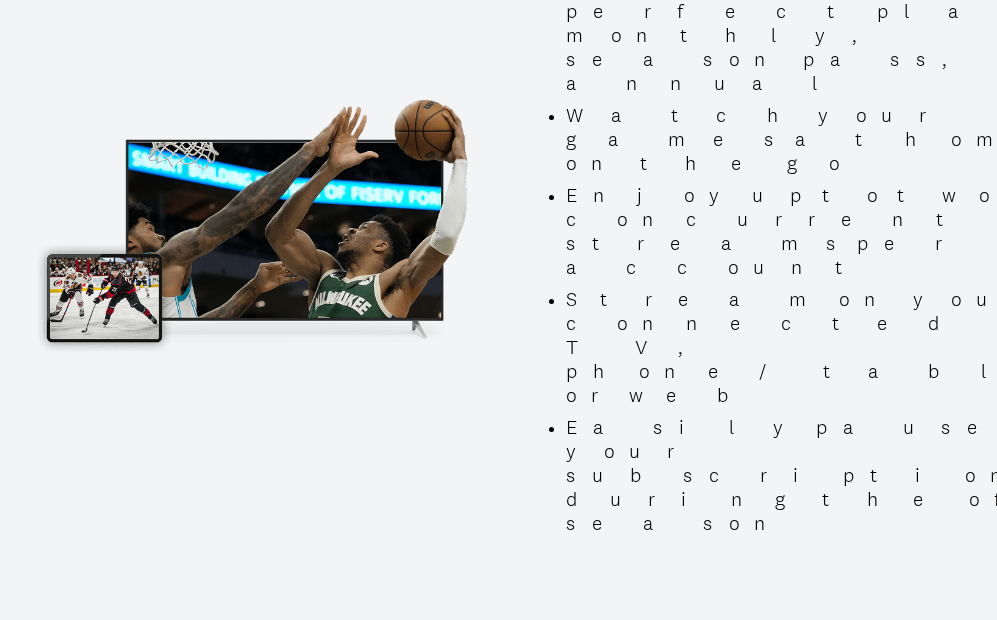scroll, scrollTop: 1949, scrollLeft: 0, axis: vertical 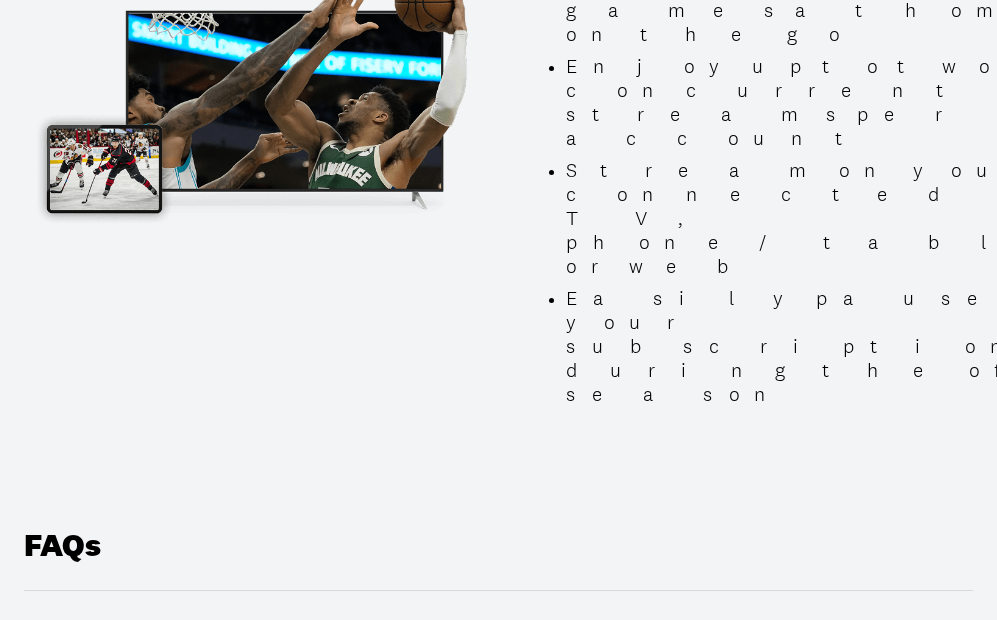 click on "help.fanduelsportsnetwork.com" at bounding box center (582, 1355) 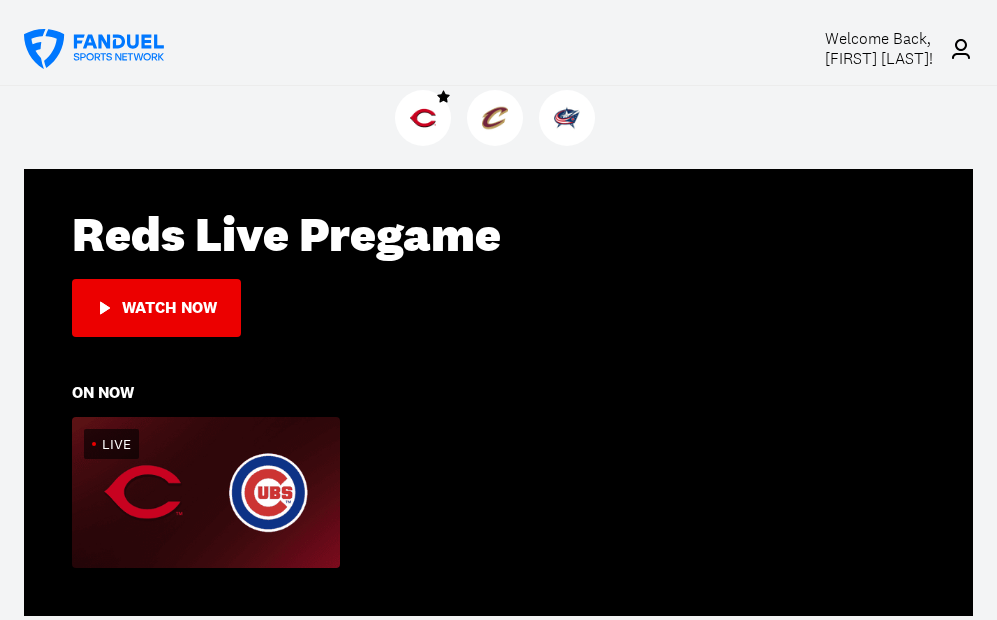 scroll, scrollTop: 309, scrollLeft: 0, axis: vertical 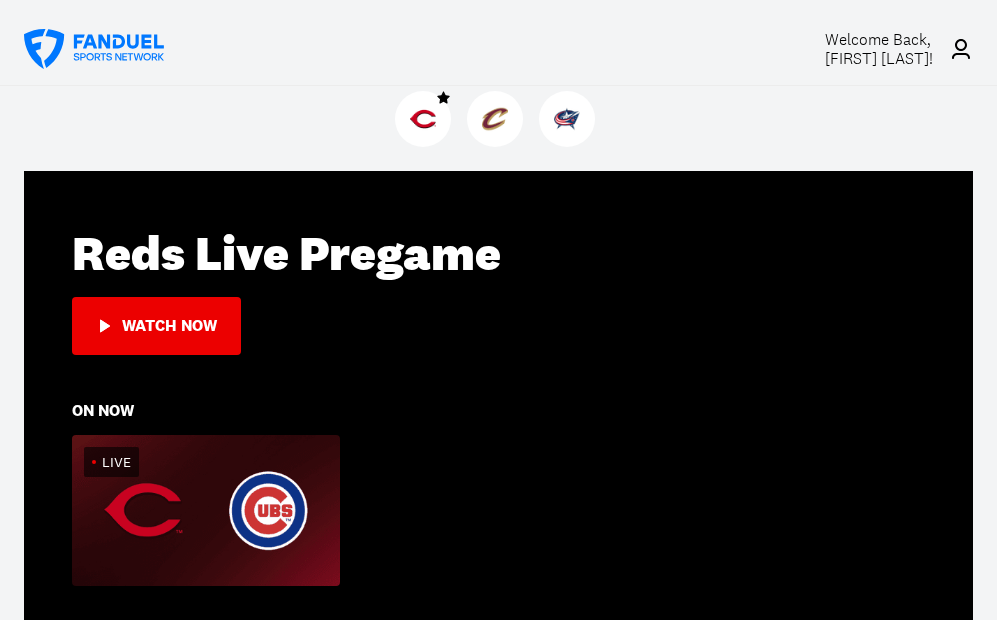 click at bounding box center (206, 510) 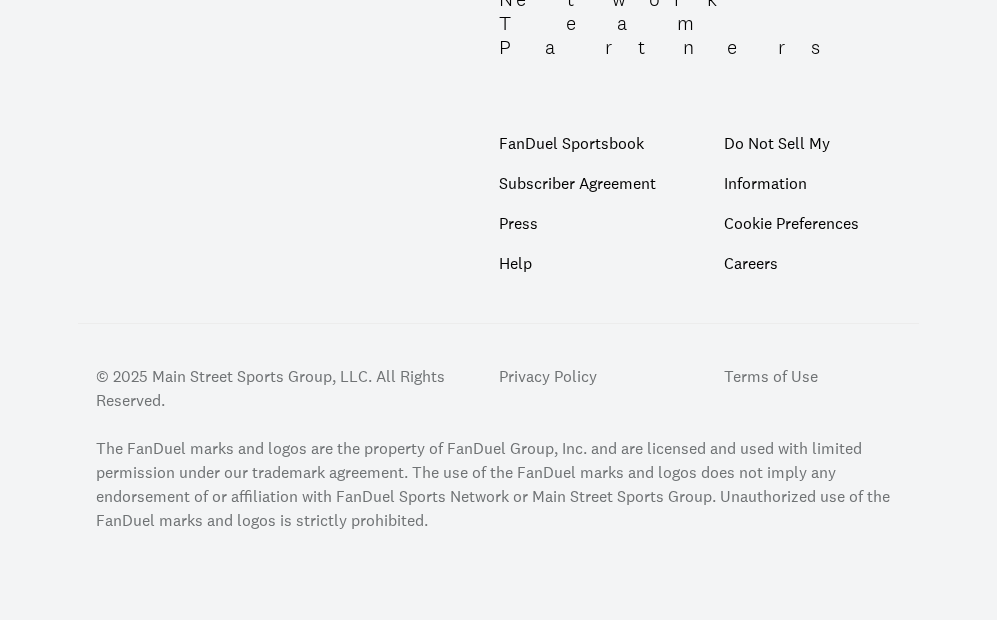 scroll, scrollTop: 0, scrollLeft: 0, axis: both 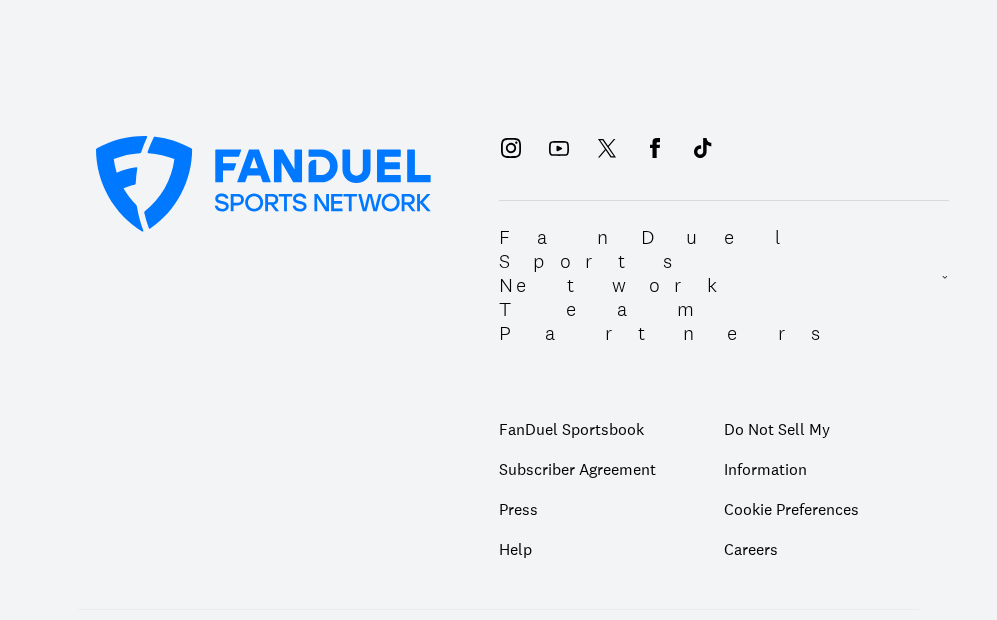 click on "FanDuel Sports Network Team Partners FanDuel Sportsbook Subscriber Agreement Press Help Do Not Sell My Information Cookie Preferences Careers © 2025 Main Street Sports Group, LLC. All Rights Reserved. Privacy Policy Terms of Use The FanDuel marks and logos are the property of FanDuel Group, Inc. and are licensed and used with limited permission under our trademark agreement. The use of the FanDuel marks and logos does not imply any endorsement of or affiliation with FanDuel Sports Network or Main Street Sports Group. Unauthorized use of the FanDuel marks and logos is strictly prohibited." at bounding box center (498, 489) 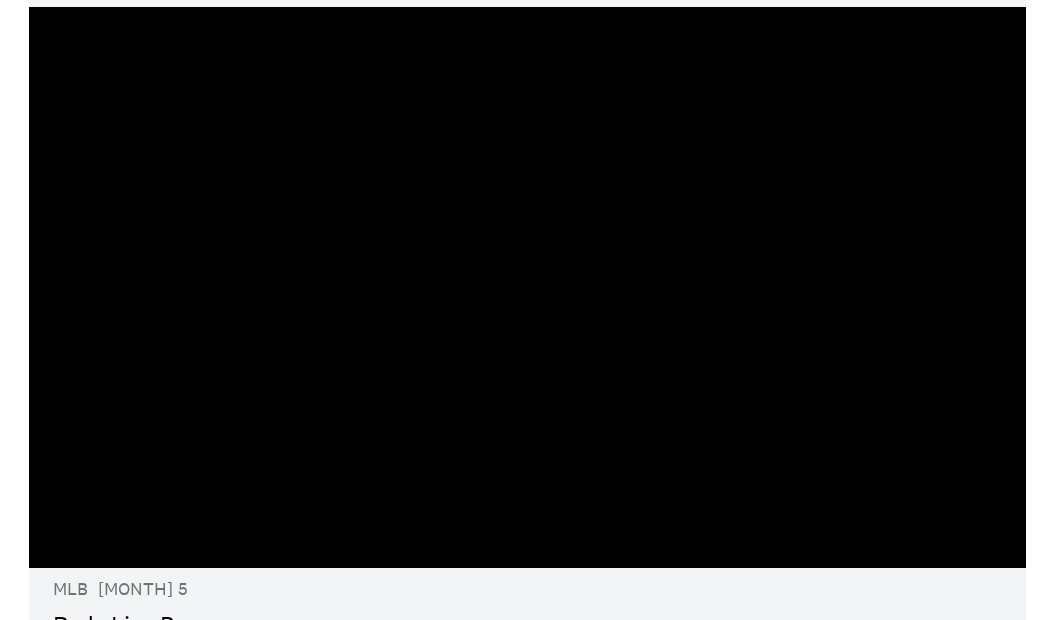 scroll, scrollTop: 69, scrollLeft: 0, axis: vertical 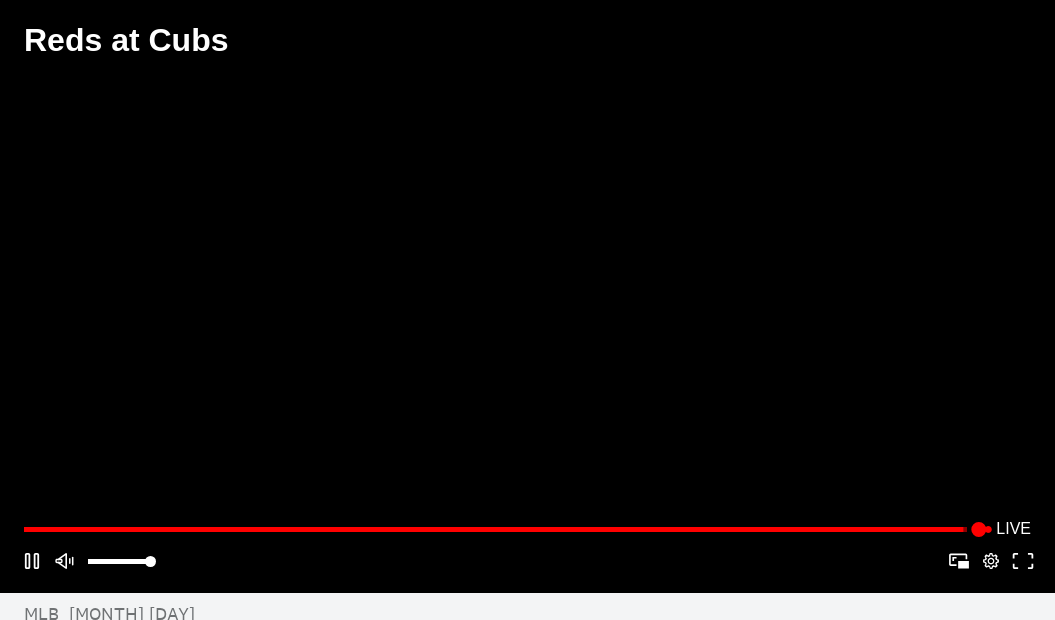 click on "Play/Pause" at bounding box center (527, 296) 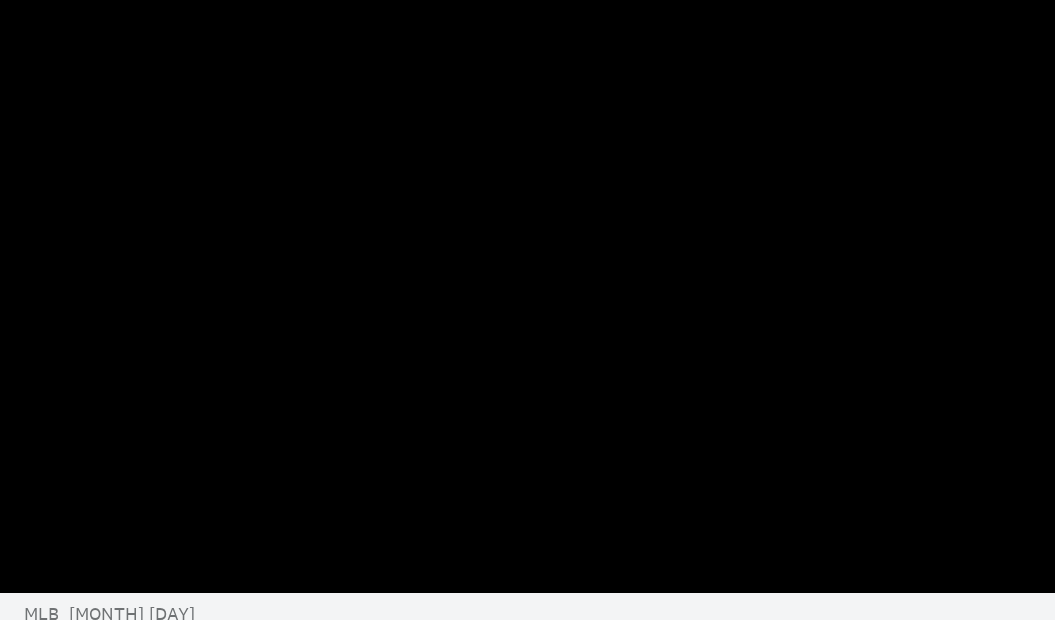 click on "Play/Pause" at bounding box center [527, 296] 